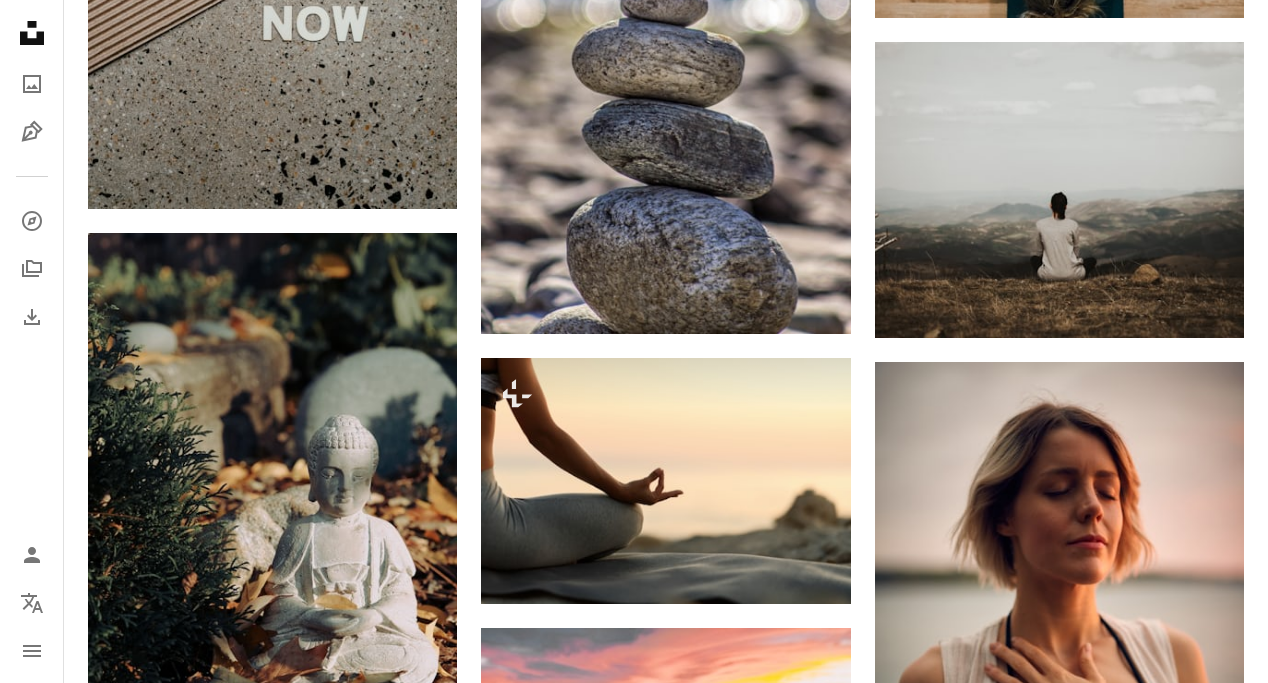 scroll, scrollTop: 2154, scrollLeft: 0, axis: vertical 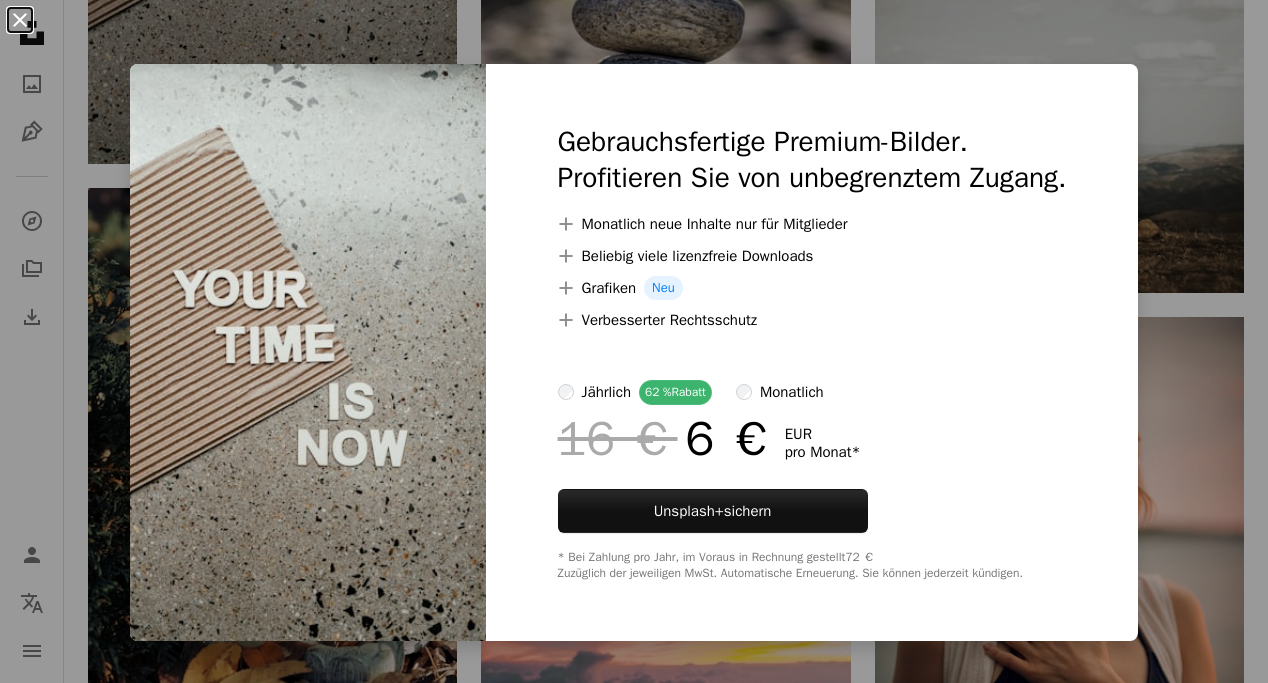 click on "An X shape" at bounding box center (20, 20) 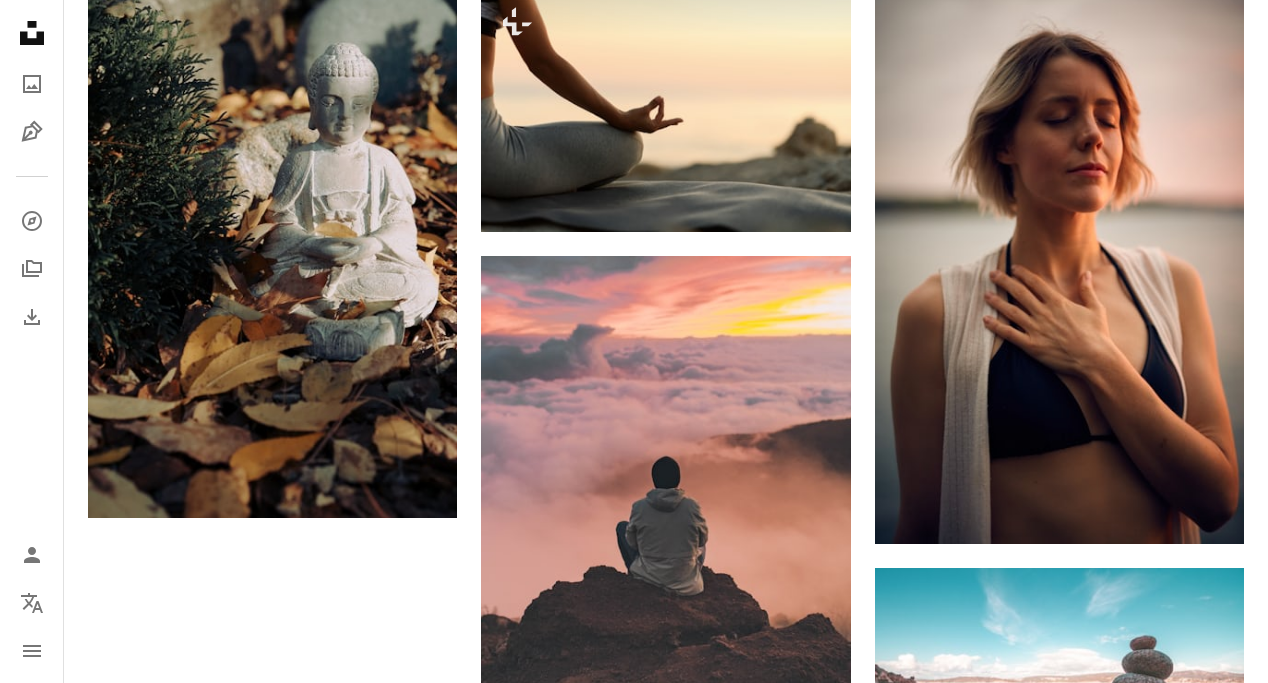 scroll, scrollTop: 2543, scrollLeft: 0, axis: vertical 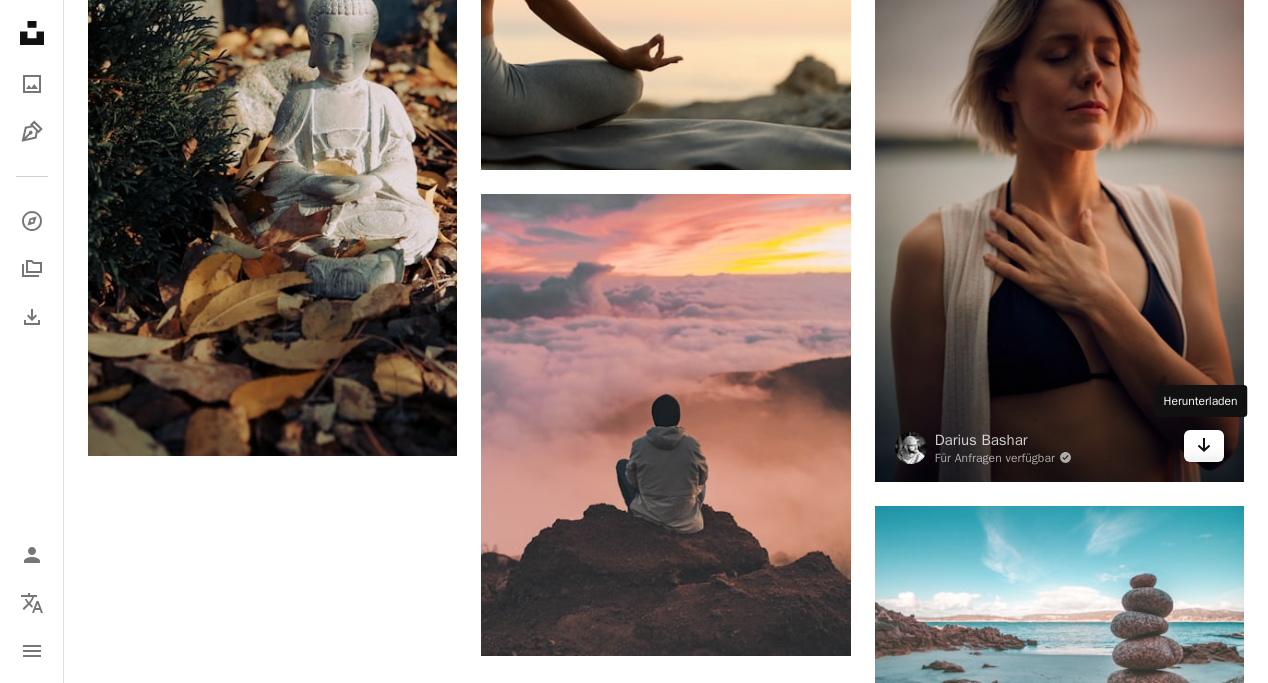 click 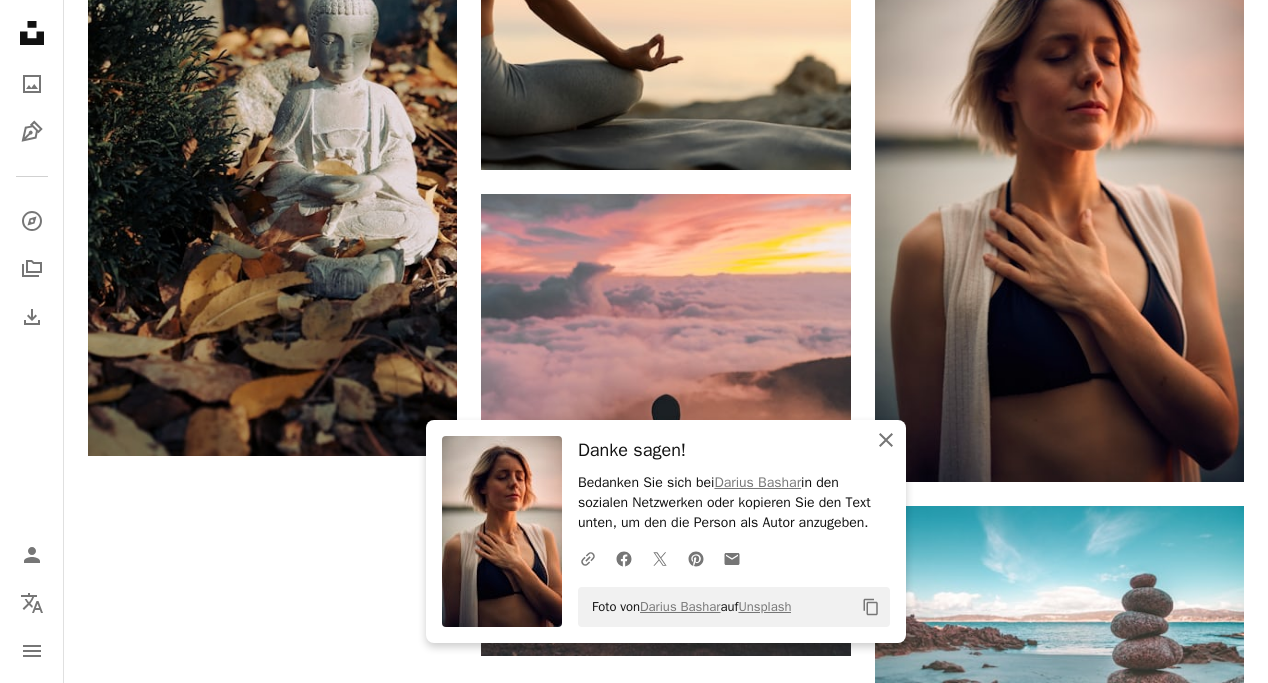 click on "An X shape" 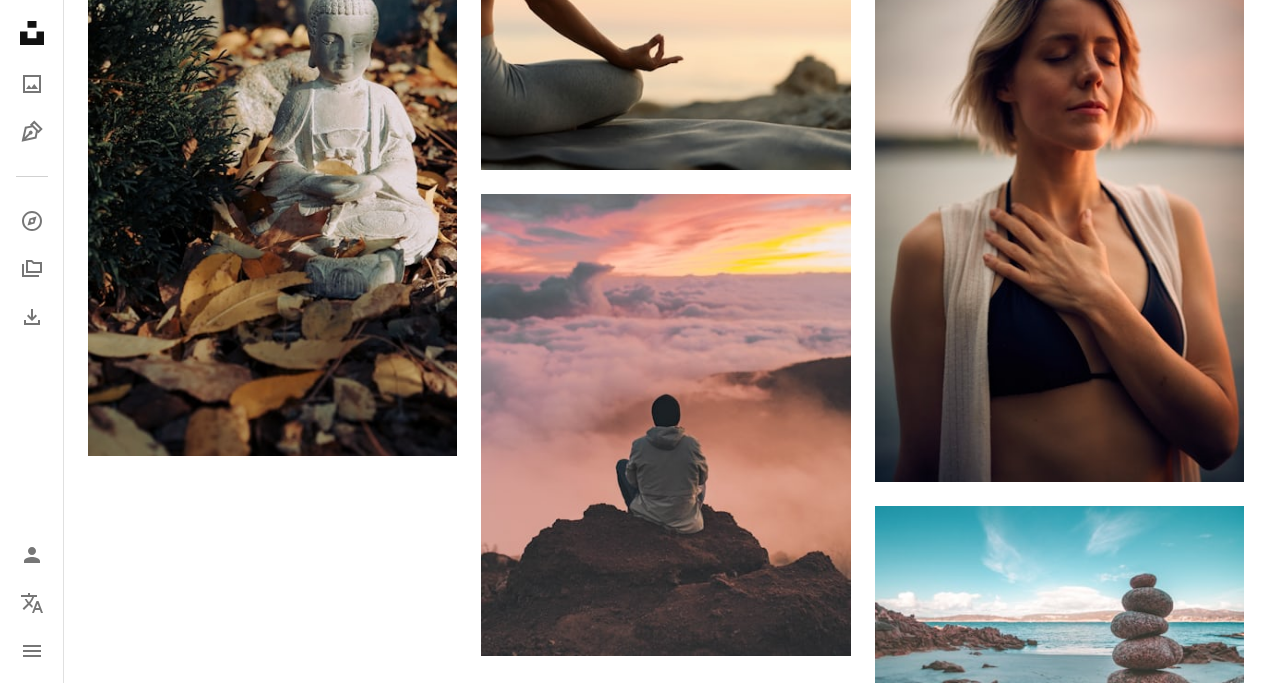 click on "[FIRST] [LAST] Für Unsplash+ A lock Herunterladen A heart A plus sign [FIRST] [LAST] Für Anfragen verfügbar A checkmark inside of a circle Arrow pointing down A heart A plus sign [FIRST] [LAST] Für Anfragen verfügbar A checkmark inside of a circle Arrow pointing down A heart A plus sign [FIRST] Arrow pointing down A heart A plus sign [FIRST] Für Anfragen verfügbar A checkmark inside of a circle Arrow pointing down Plus sign for Unsplash+ A heart A plus sign [FIRST] [LAST] Für Unsplash+ A lock Herunterladen A heart A plus sign [FIRST] [LAST]" at bounding box center [666, -511] 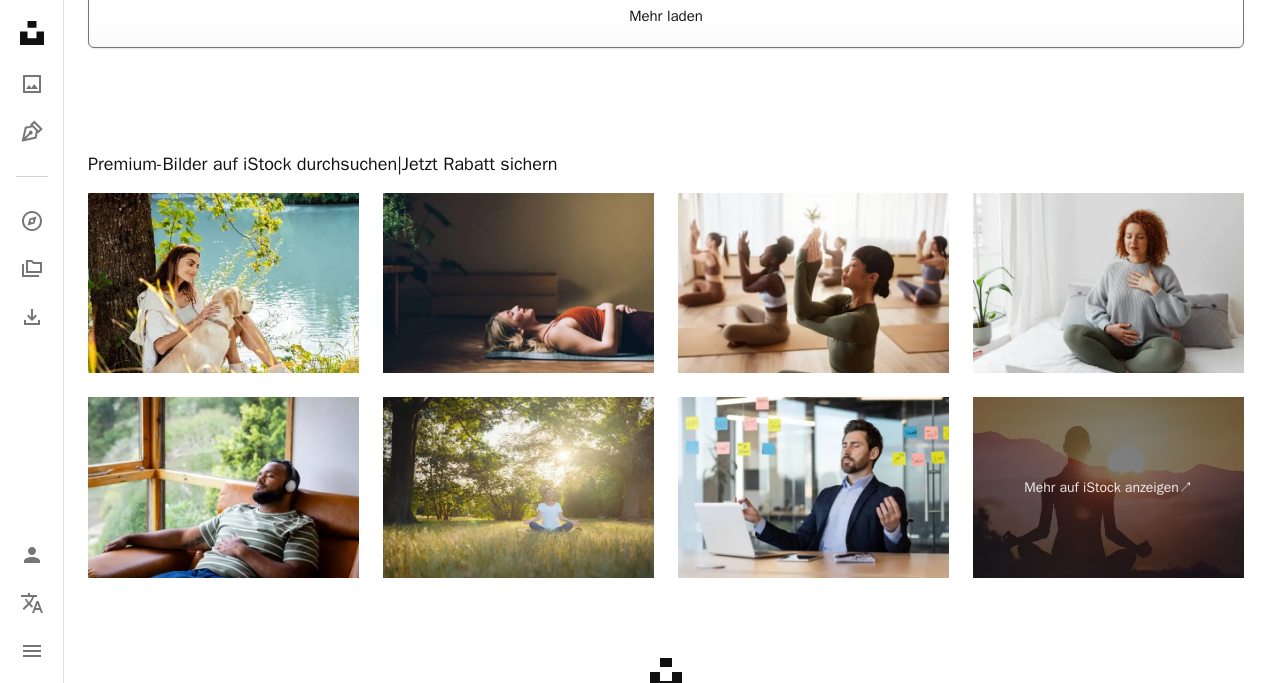 scroll, scrollTop: 3632, scrollLeft: 0, axis: vertical 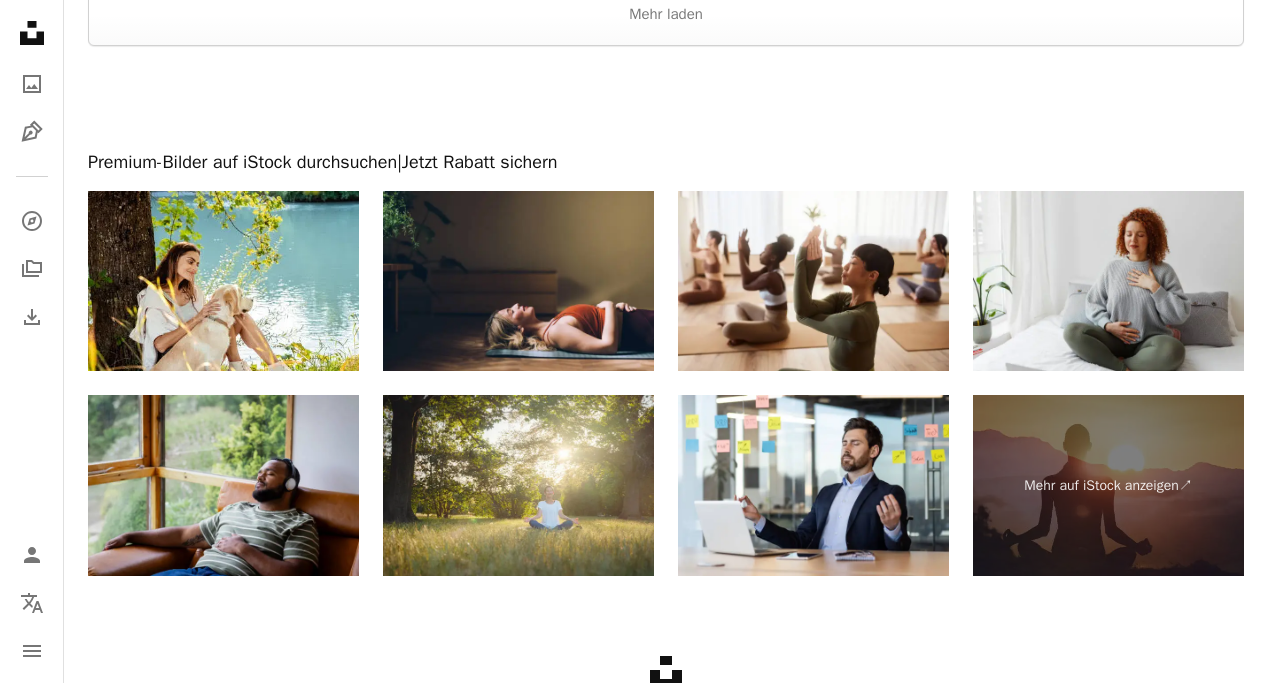 click at bounding box center (223, 485) 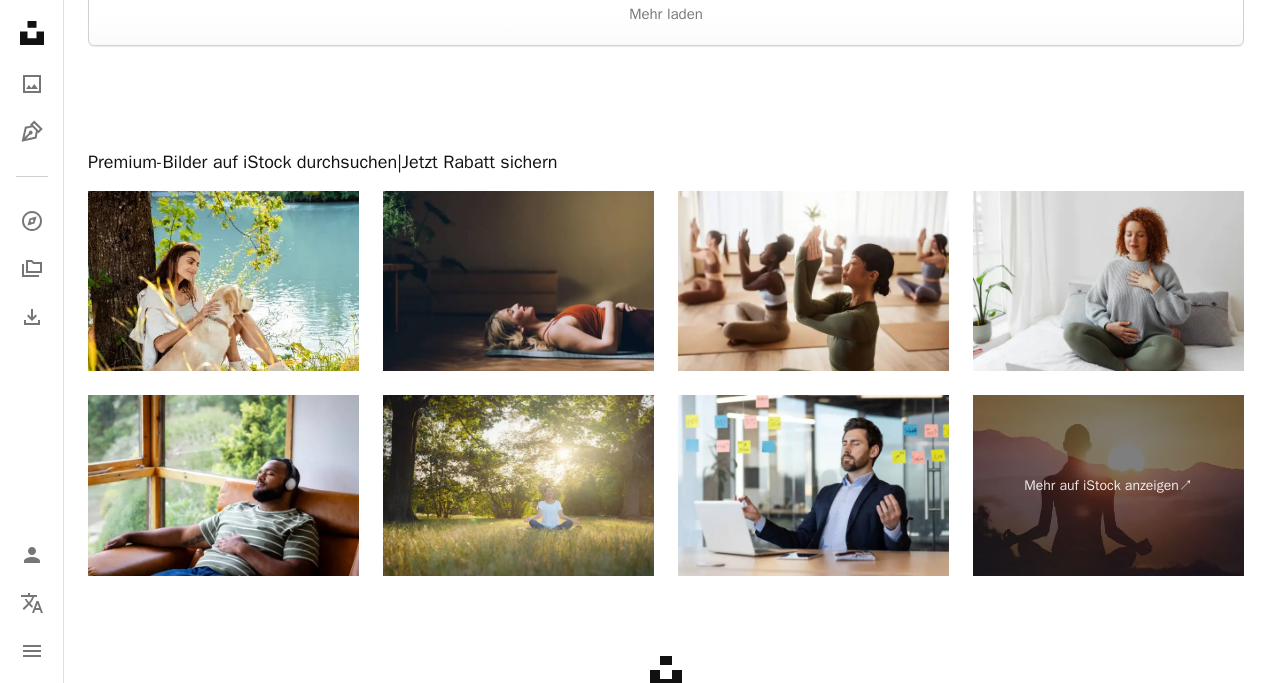 click at bounding box center [518, 281] 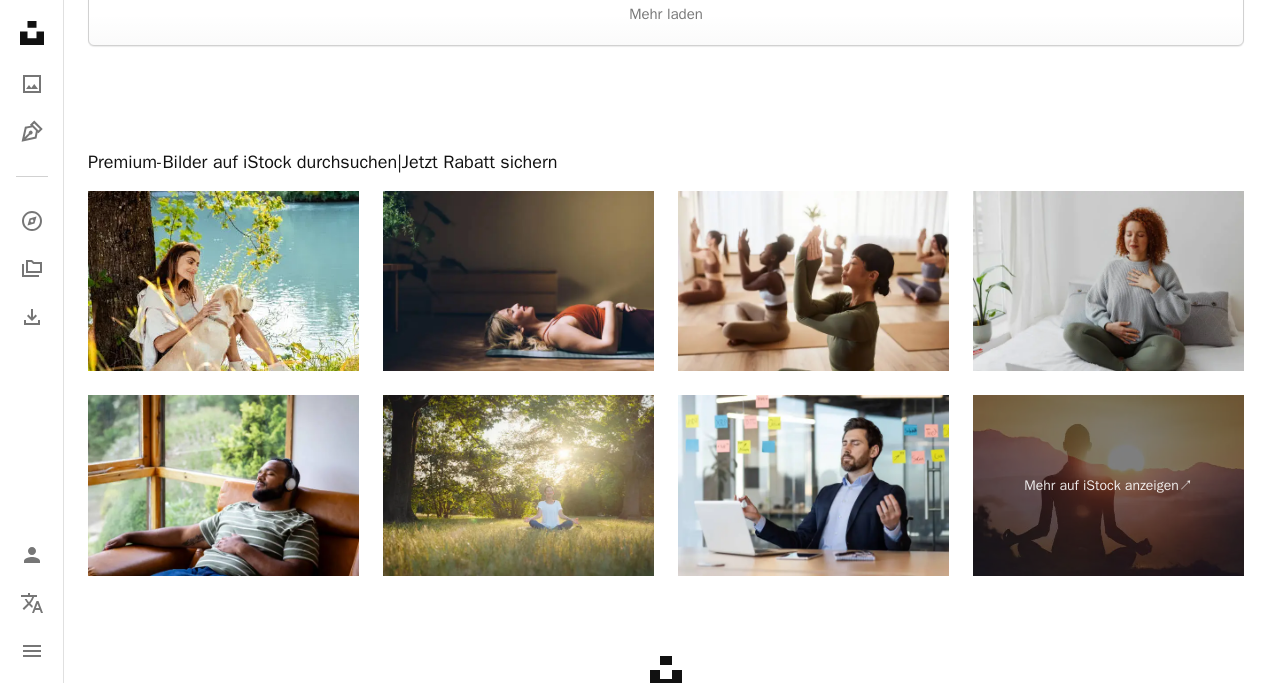 click at bounding box center [1108, 281] 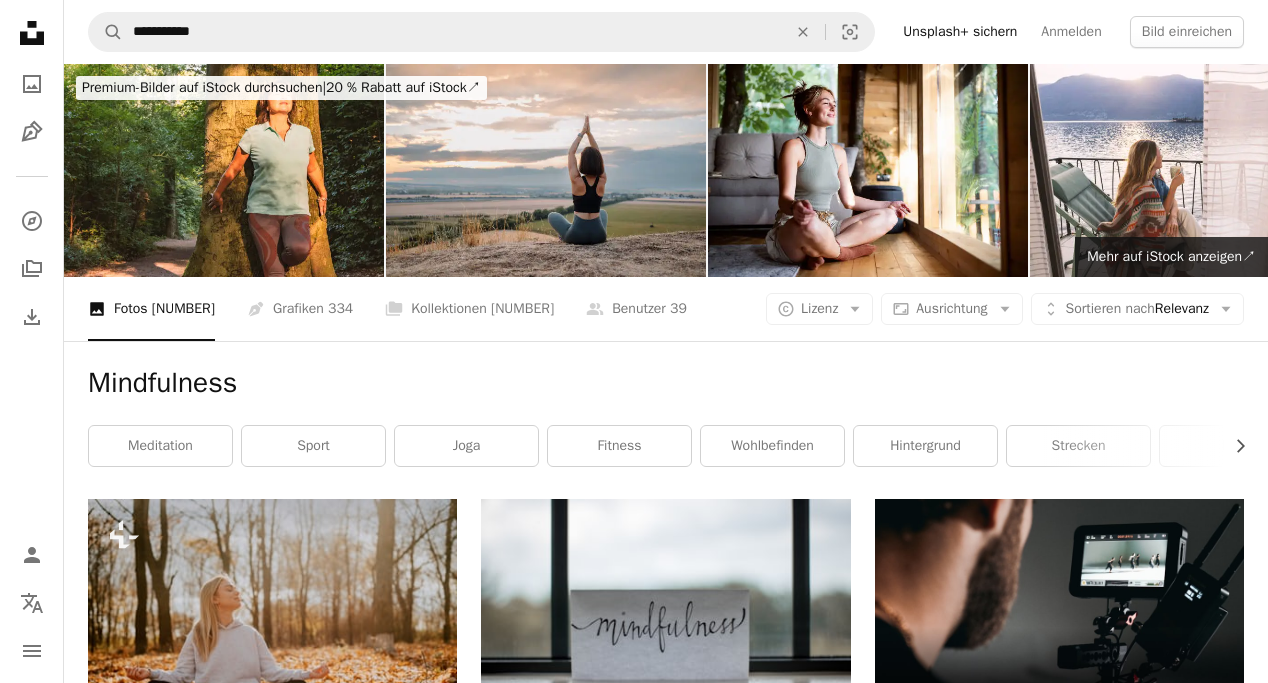 scroll, scrollTop: 0, scrollLeft: 0, axis: both 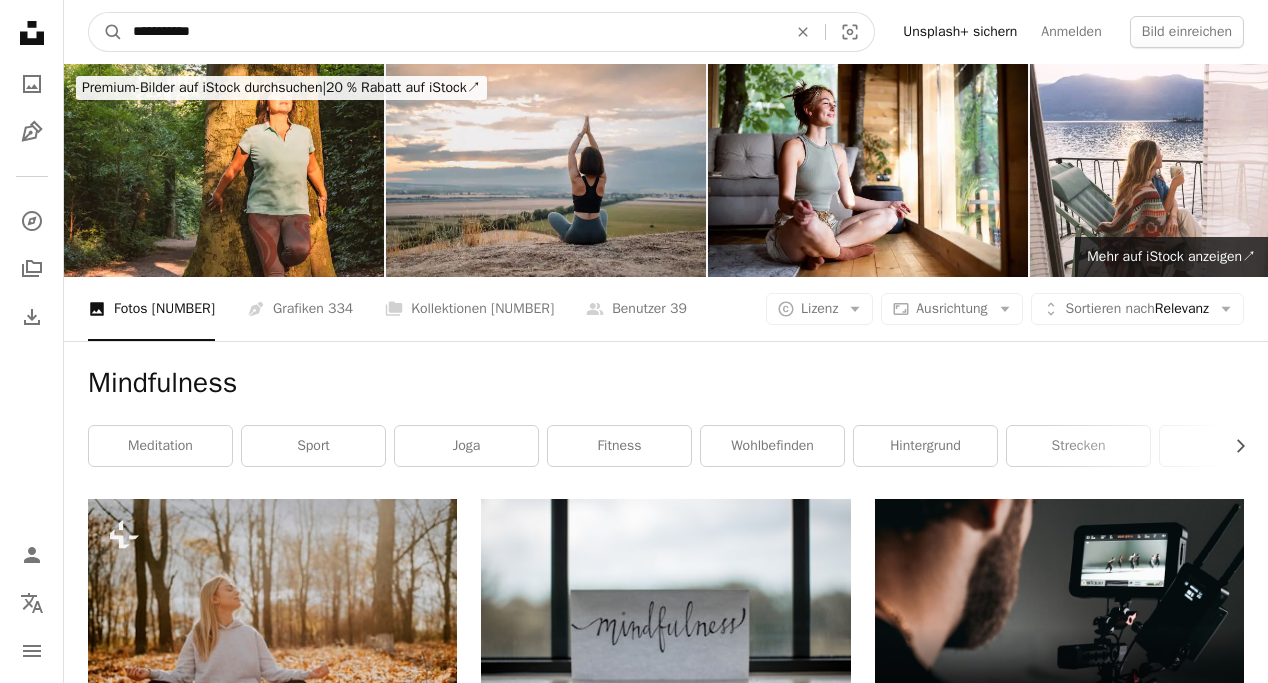 click on "**********" at bounding box center (452, 32) 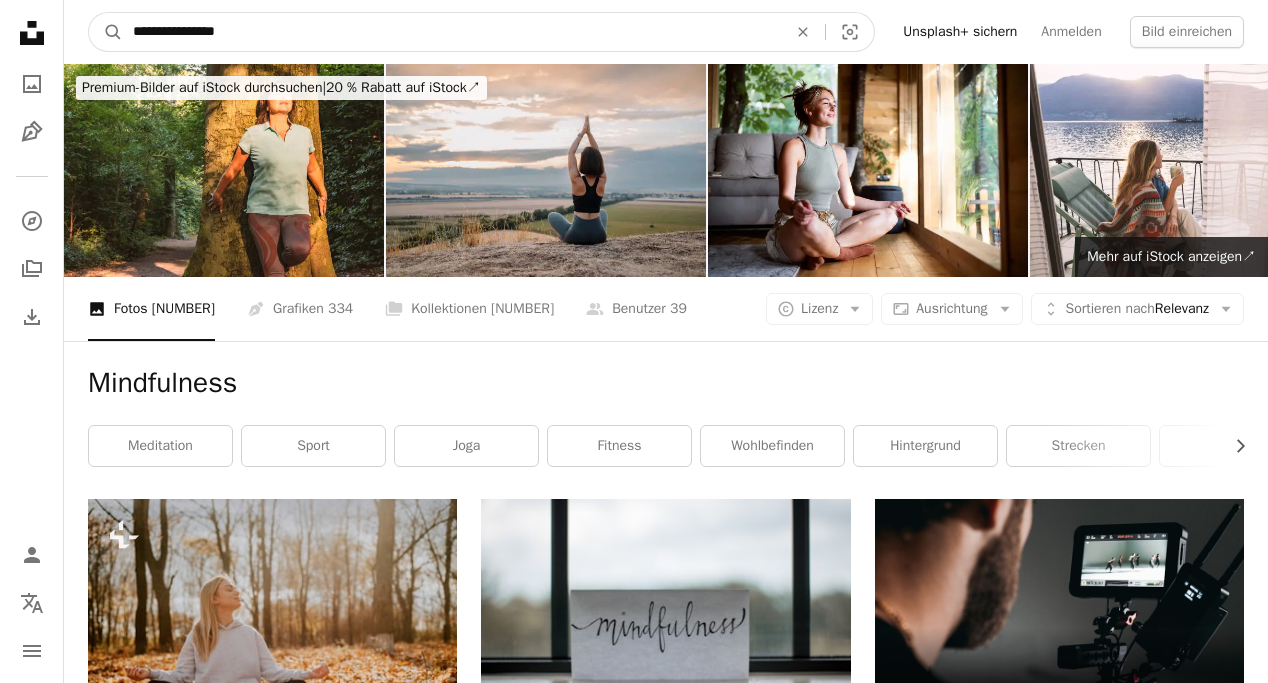 type on "**********" 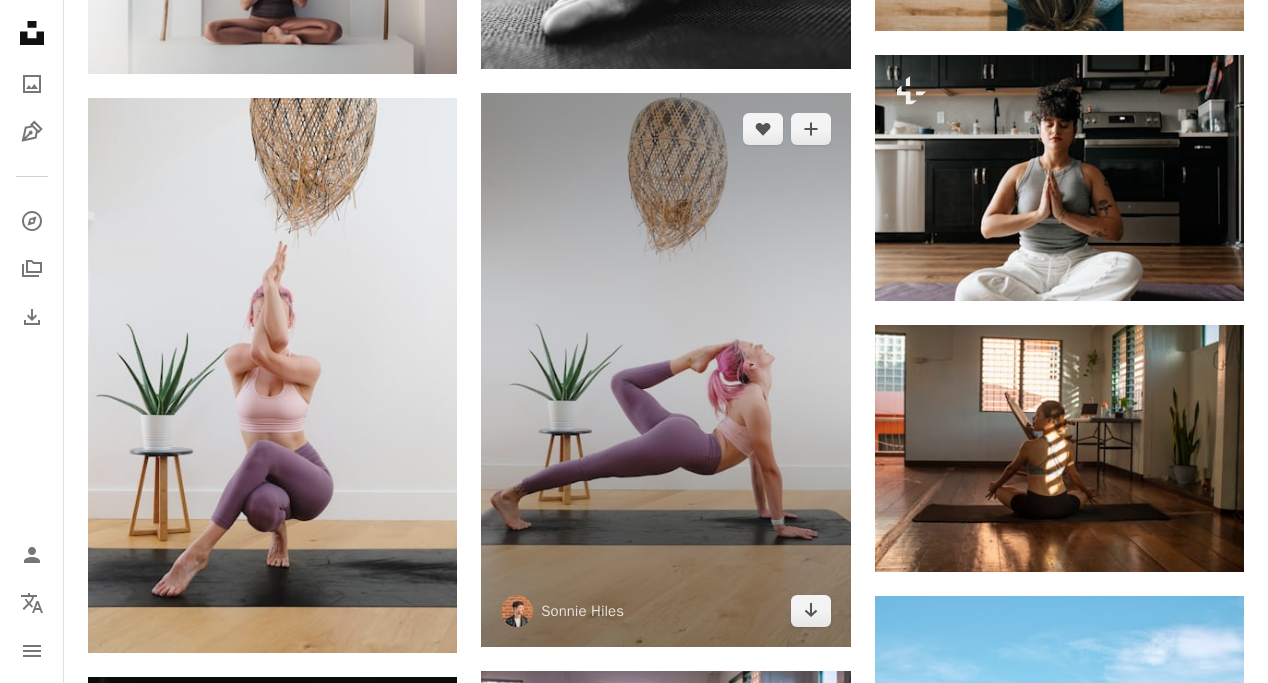 scroll, scrollTop: 1252, scrollLeft: 0, axis: vertical 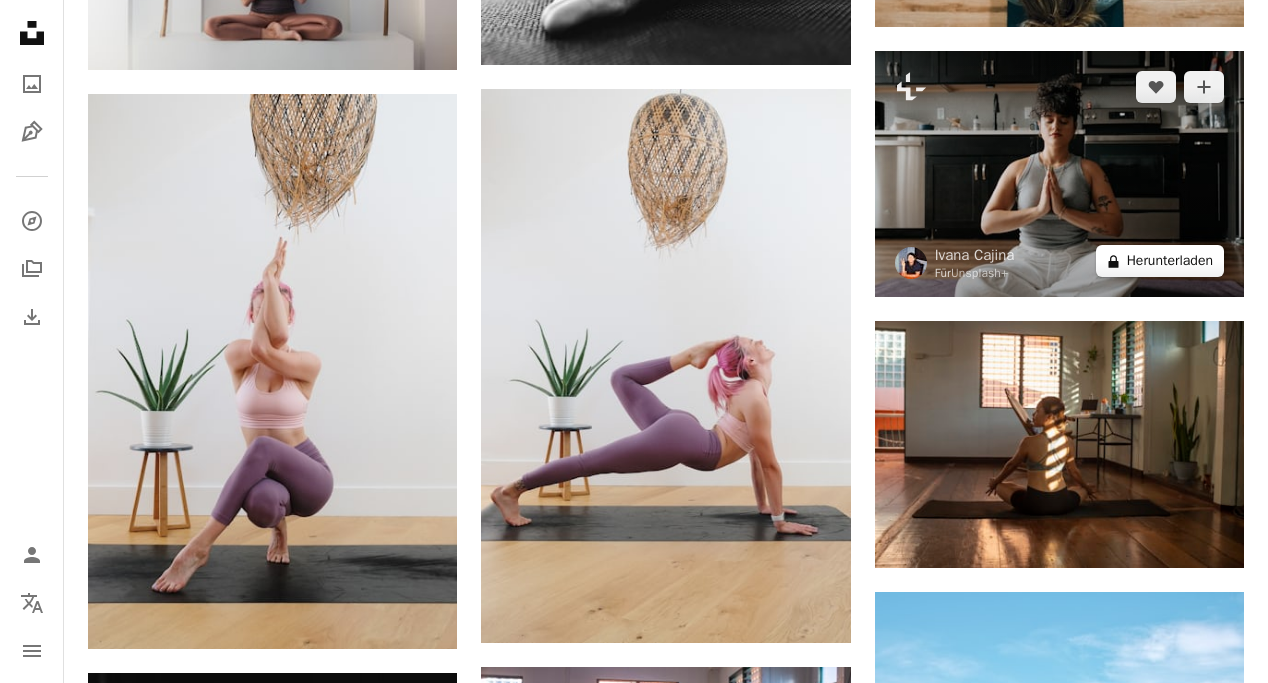 click on "A lock Herunterladen" at bounding box center [1160, 261] 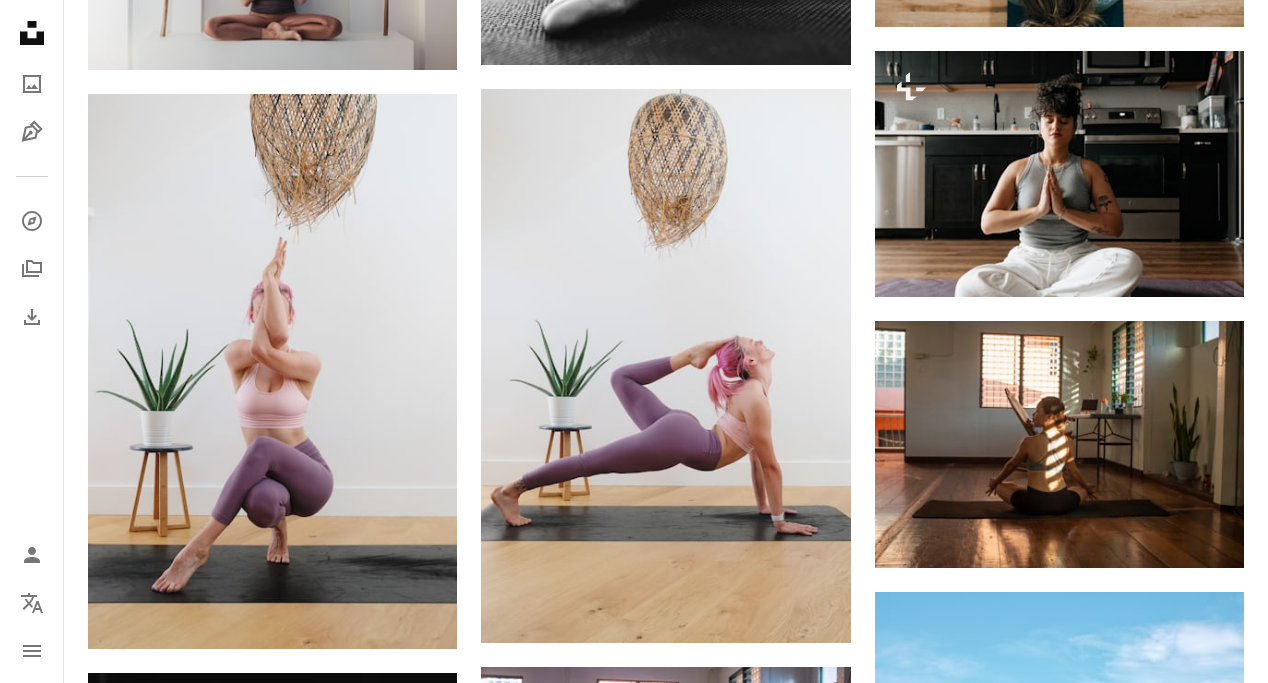 click on "An X shape" at bounding box center [20, 20] 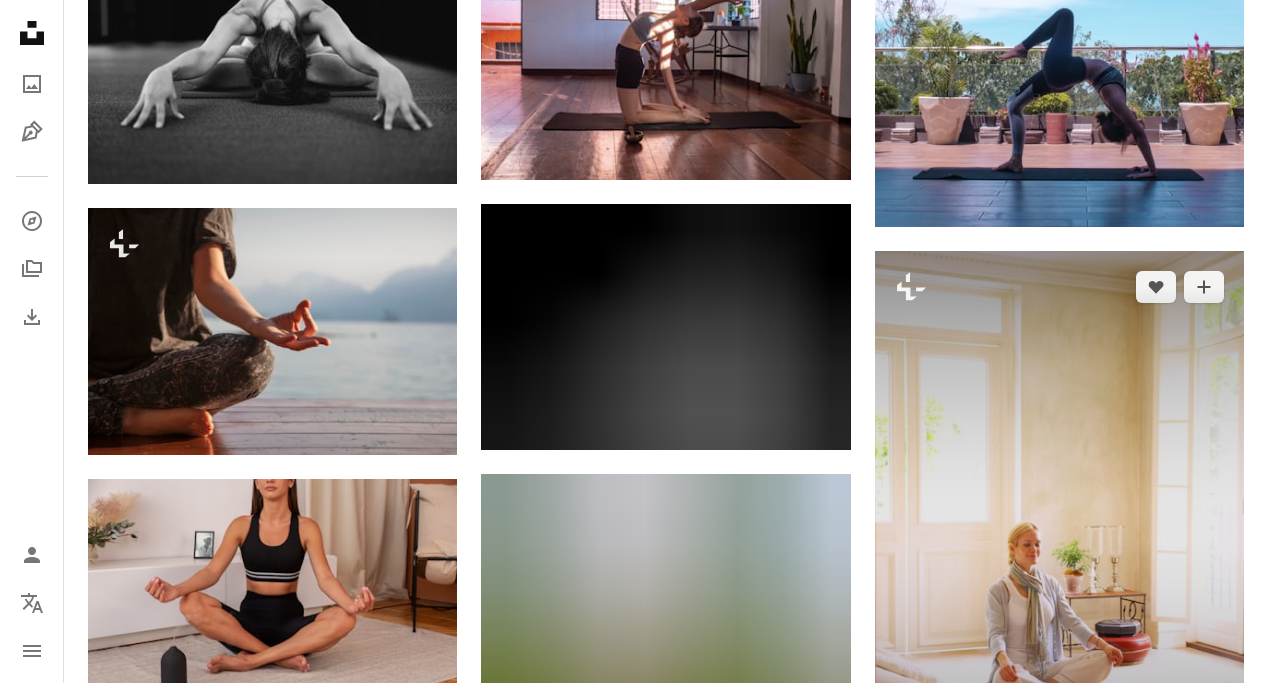 scroll, scrollTop: 2129, scrollLeft: 0, axis: vertical 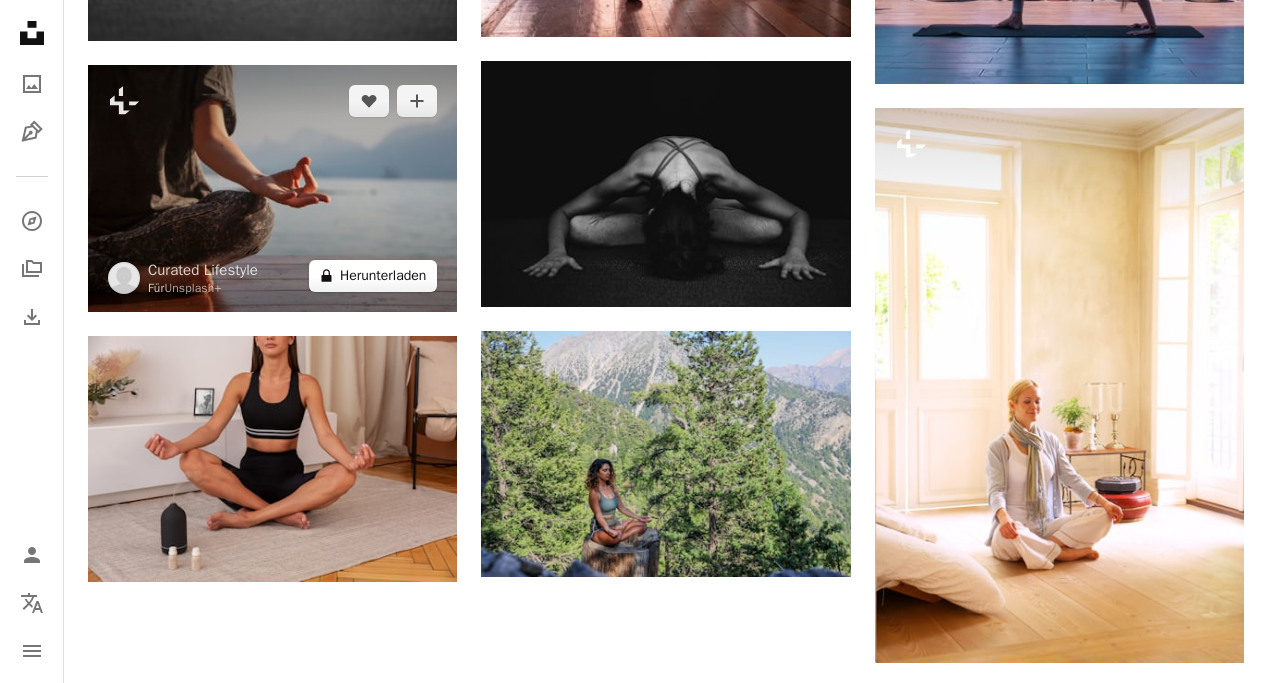 click on "A lock Herunterladen" at bounding box center [373, 276] 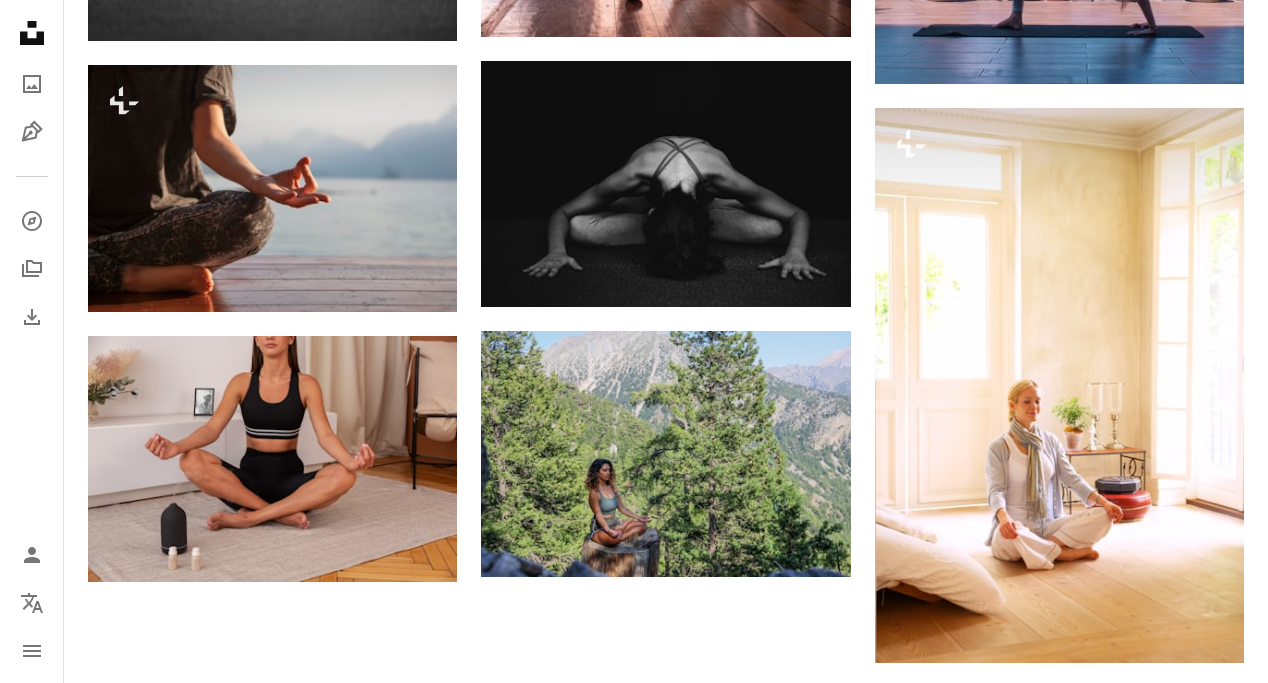 click on "An X shape" at bounding box center (20, 20) 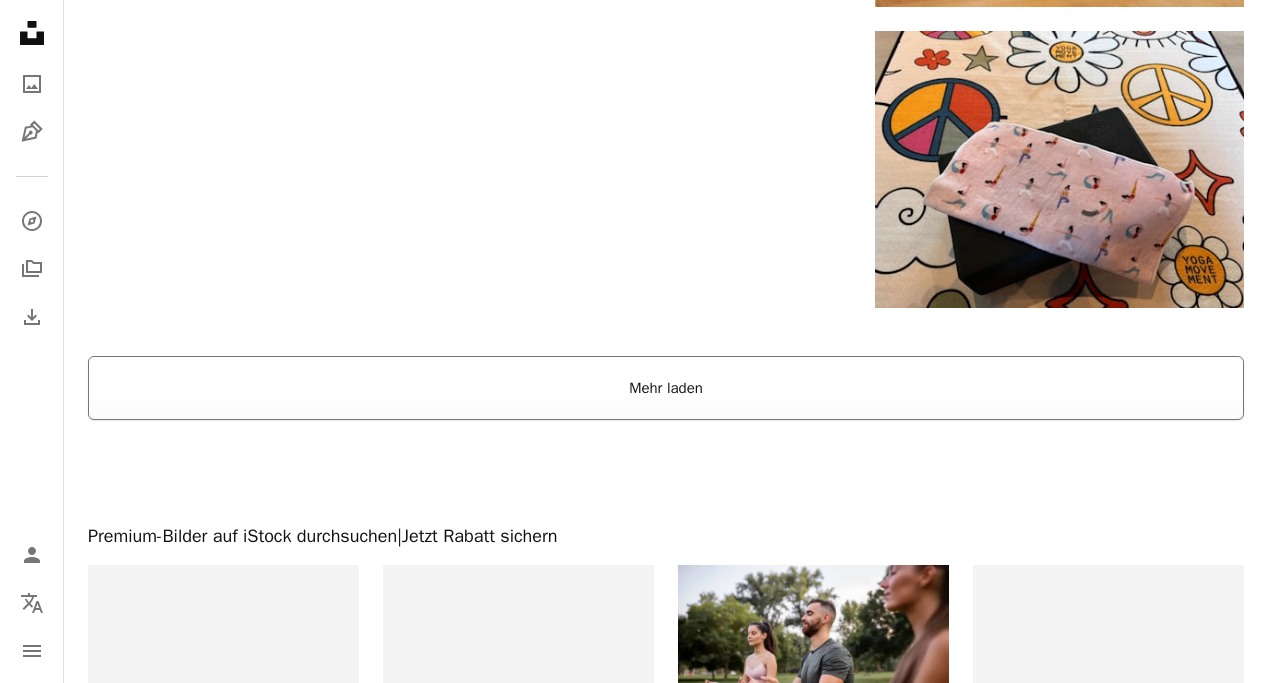 scroll, scrollTop: 2790, scrollLeft: 0, axis: vertical 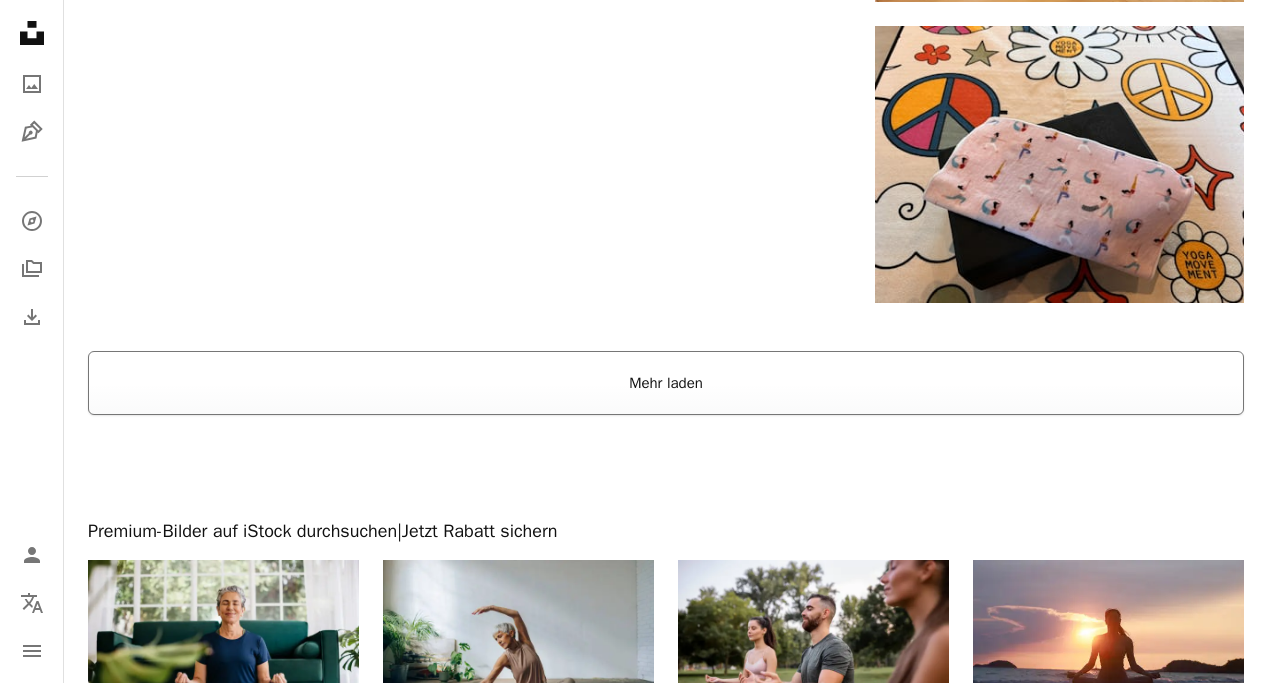 click on "Mehr laden" at bounding box center [666, 383] 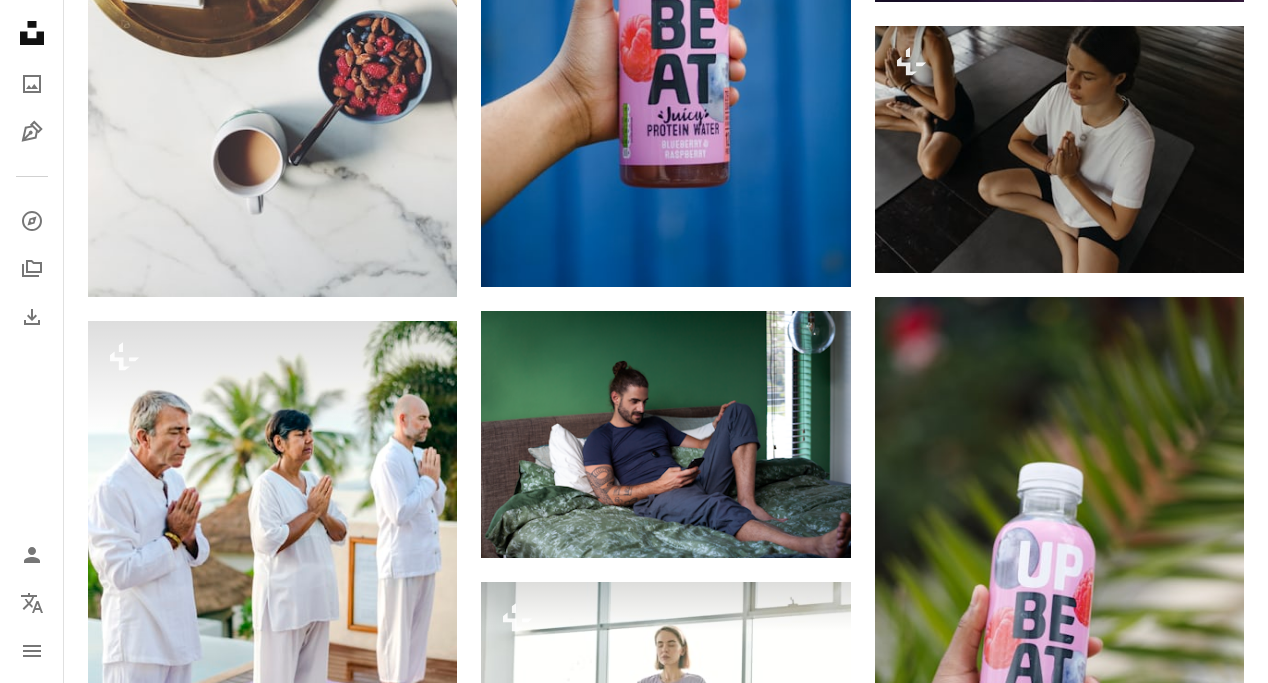 scroll, scrollTop: 17929, scrollLeft: 0, axis: vertical 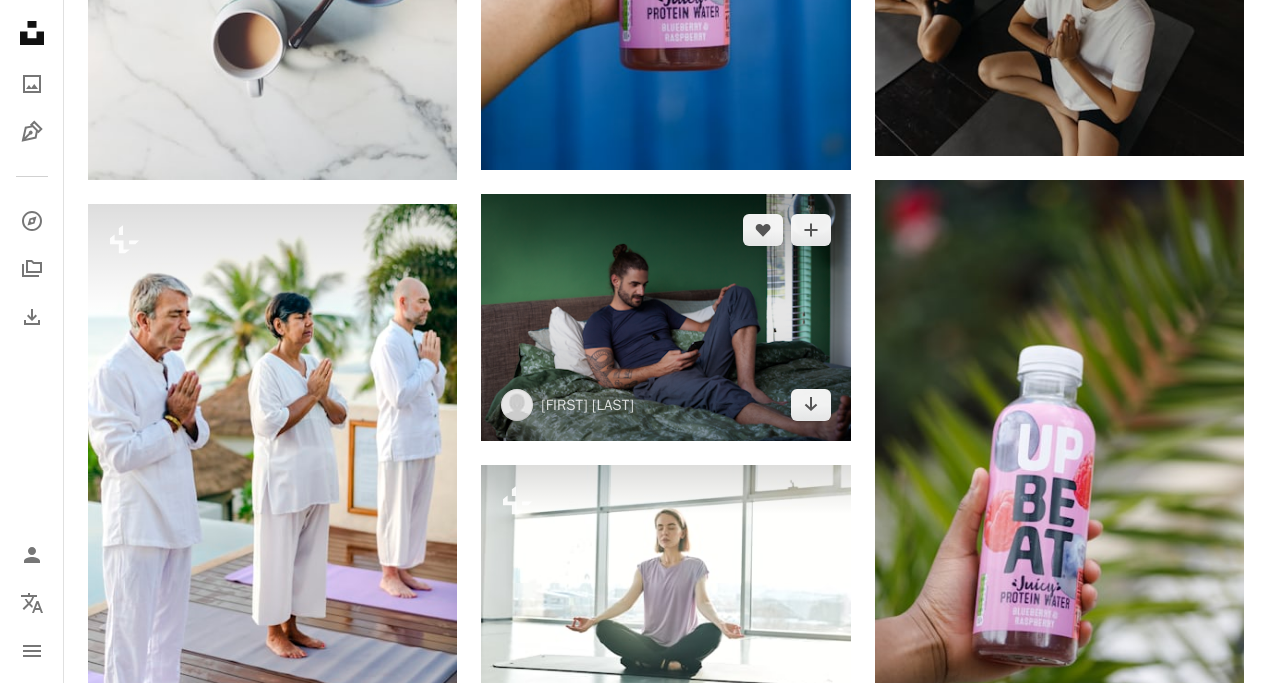 click on "Arrow pointing down" at bounding box center [811, 405] 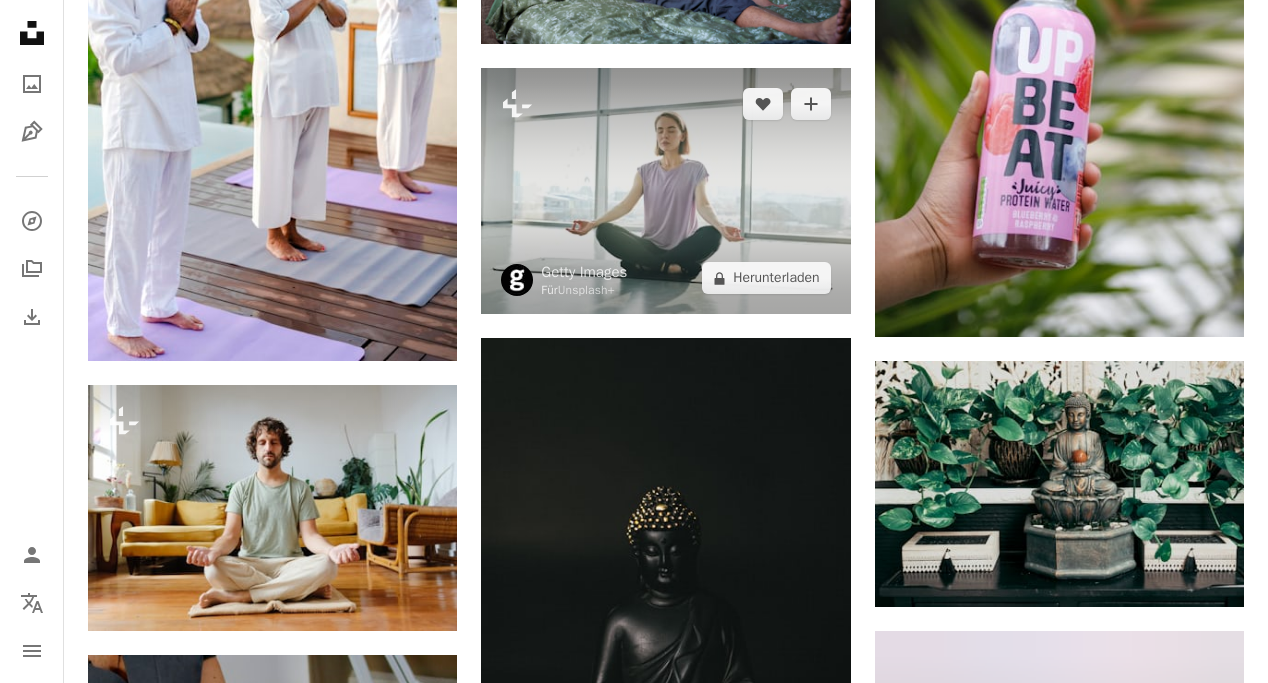 scroll, scrollTop: 18352, scrollLeft: 0, axis: vertical 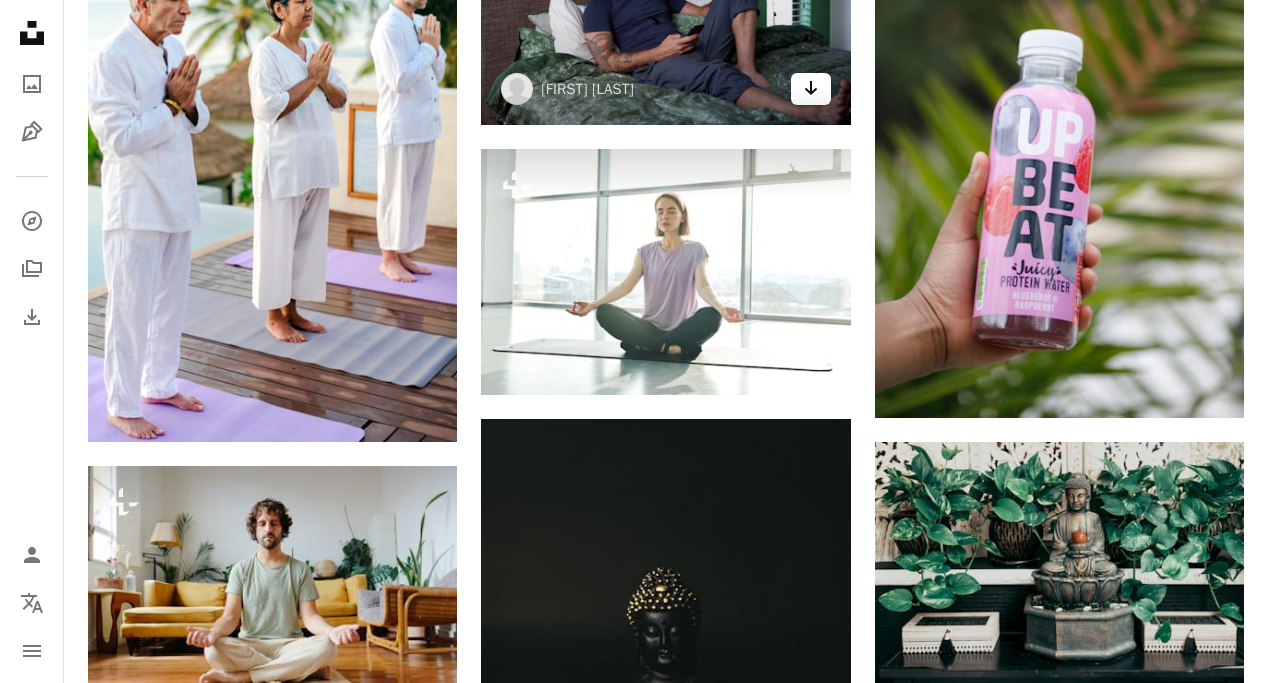 click on "Arrow pointing down" 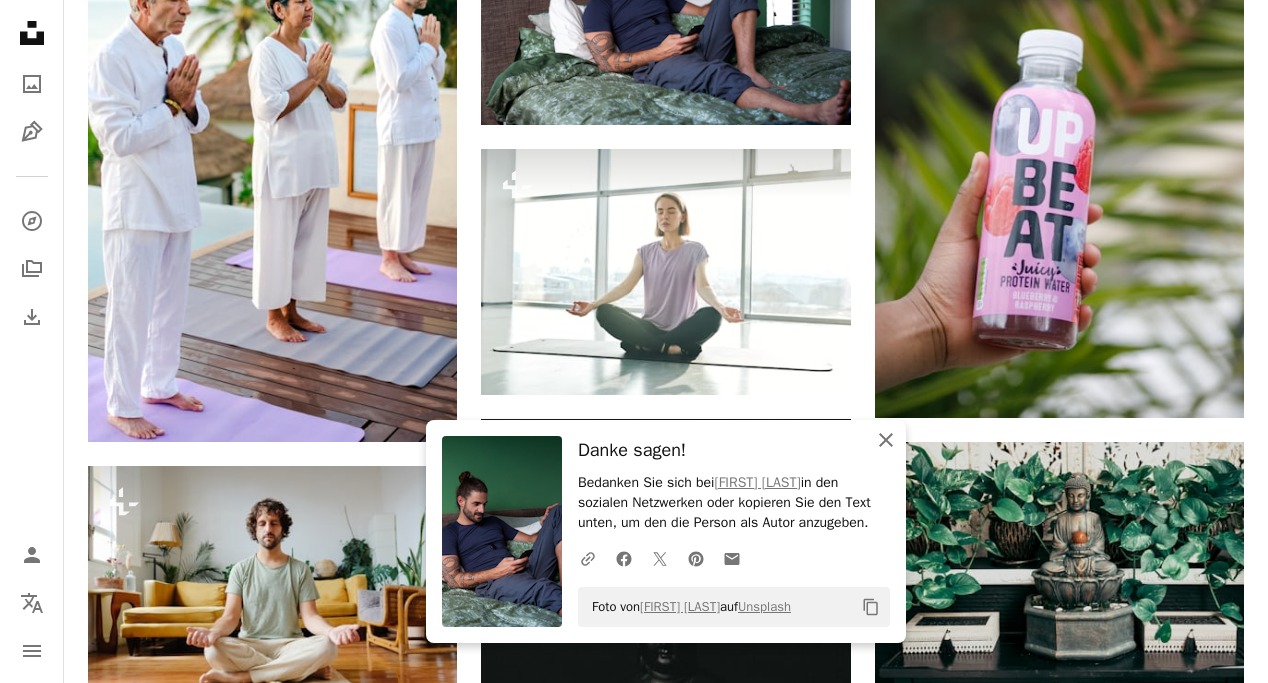 click 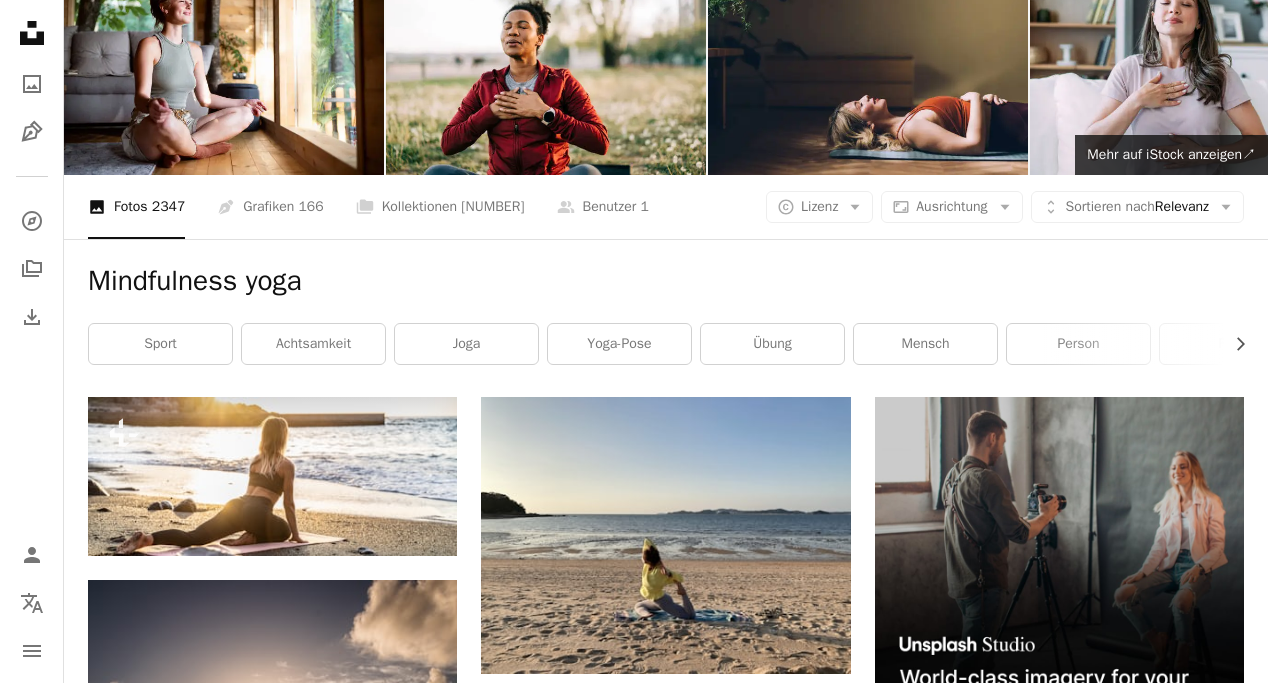 scroll, scrollTop: 0, scrollLeft: 0, axis: both 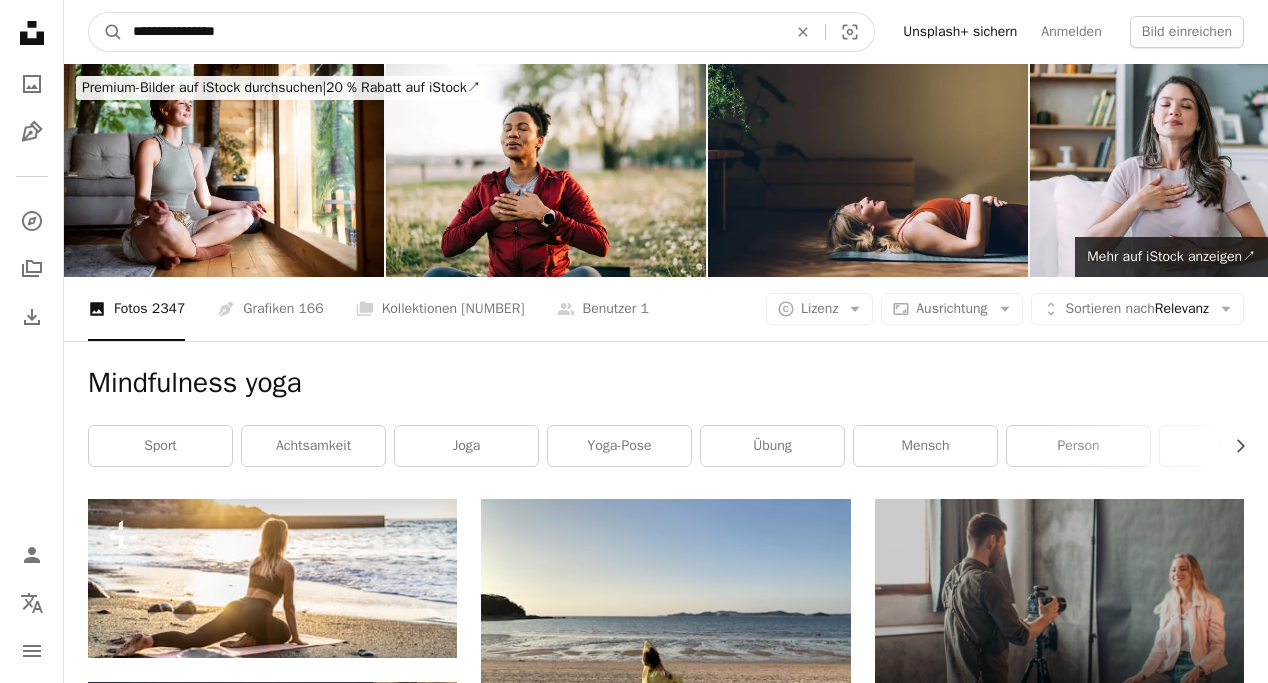 click on "**********" at bounding box center (452, 32) 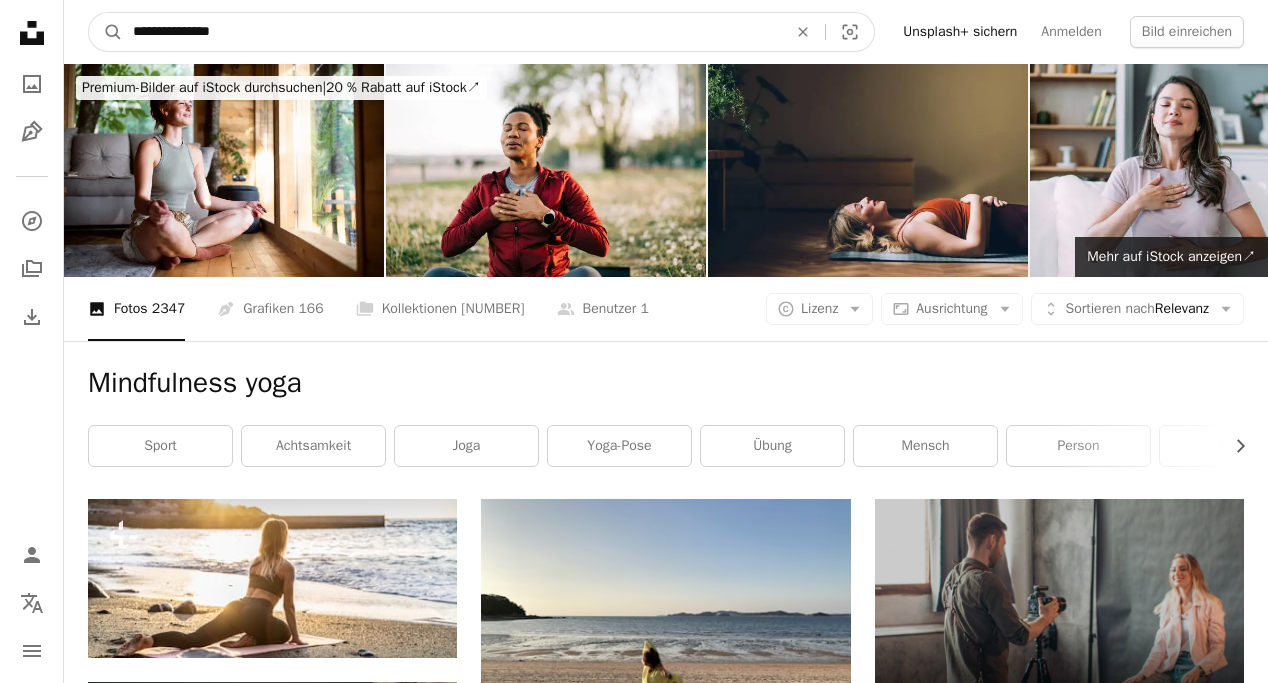 click on "**********" at bounding box center (452, 32) 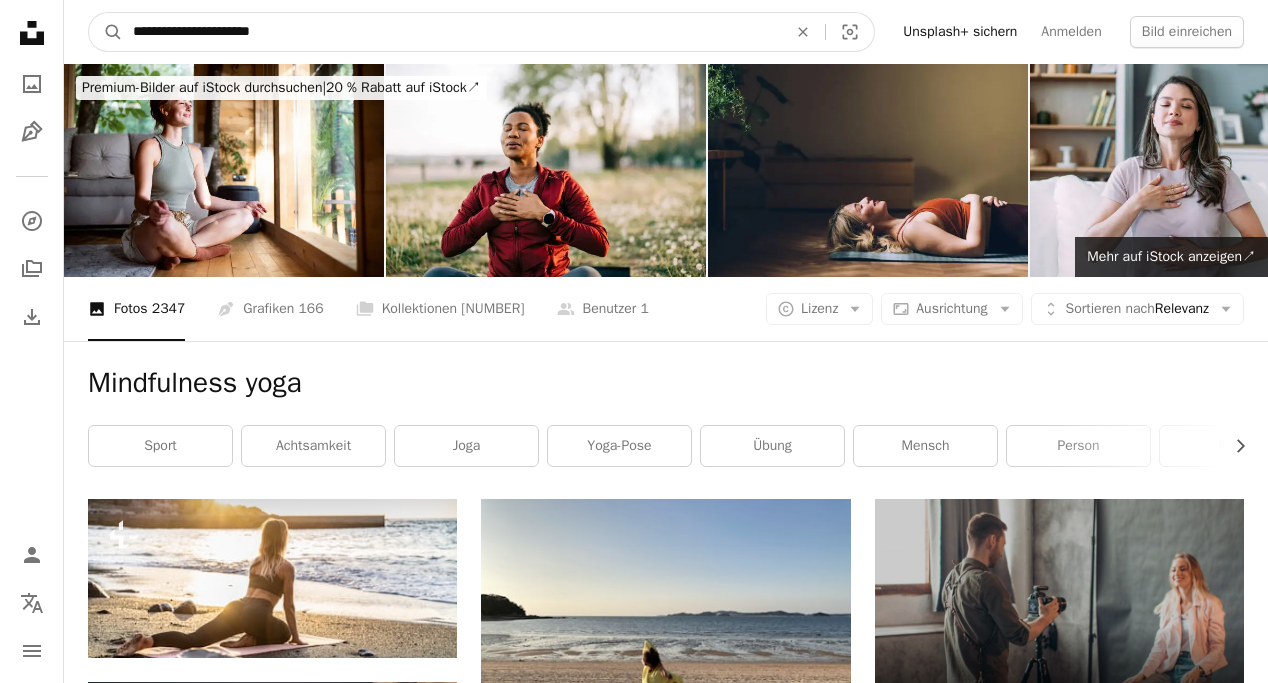 type on "**********" 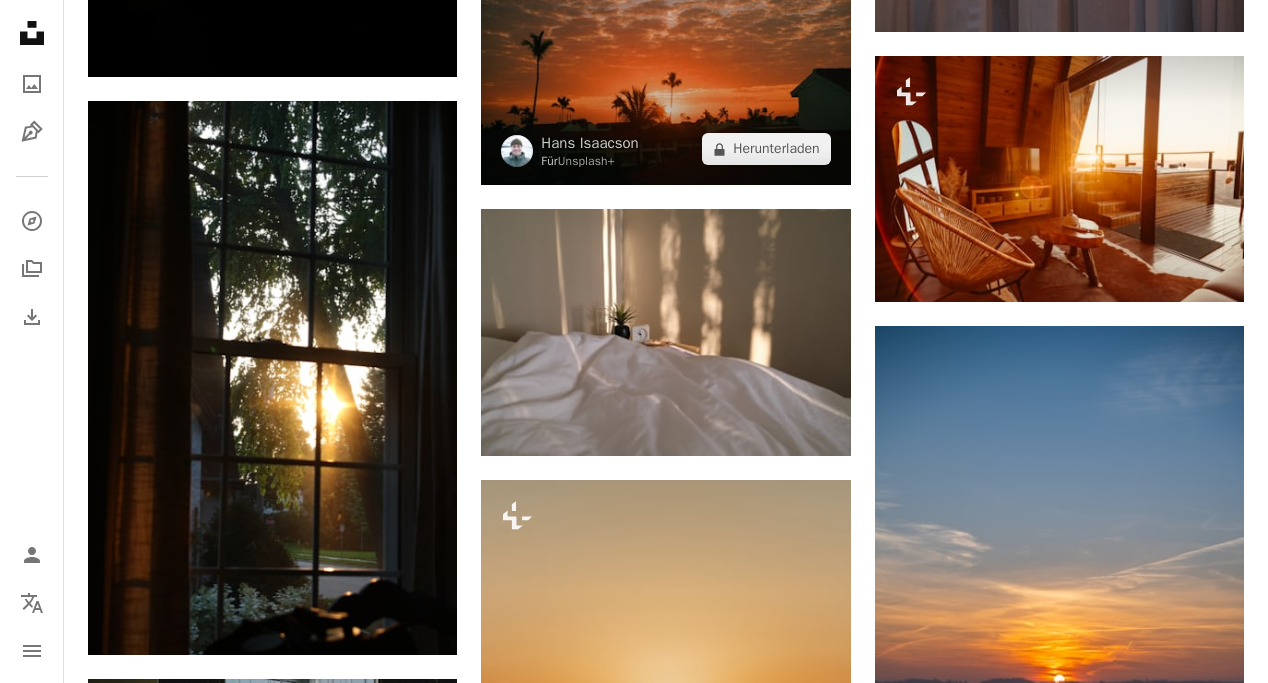 scroll, scrollTop: 3753, scrollLeft: 0, axis: vertical 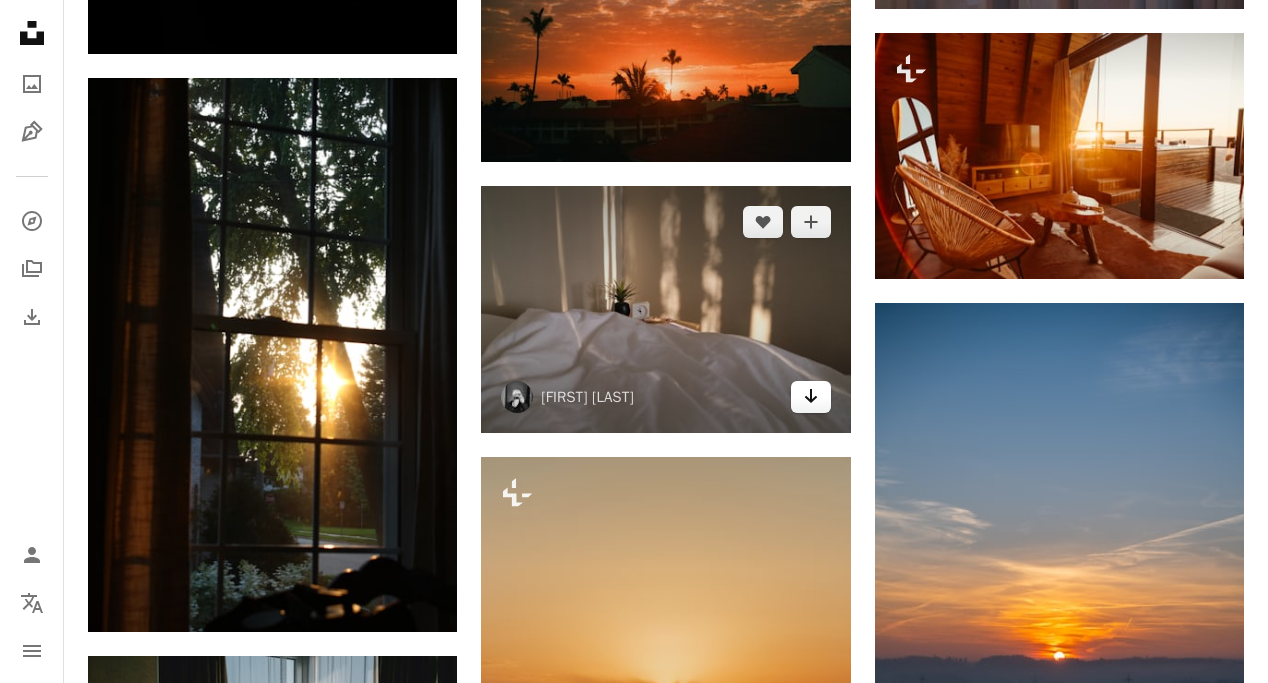 click 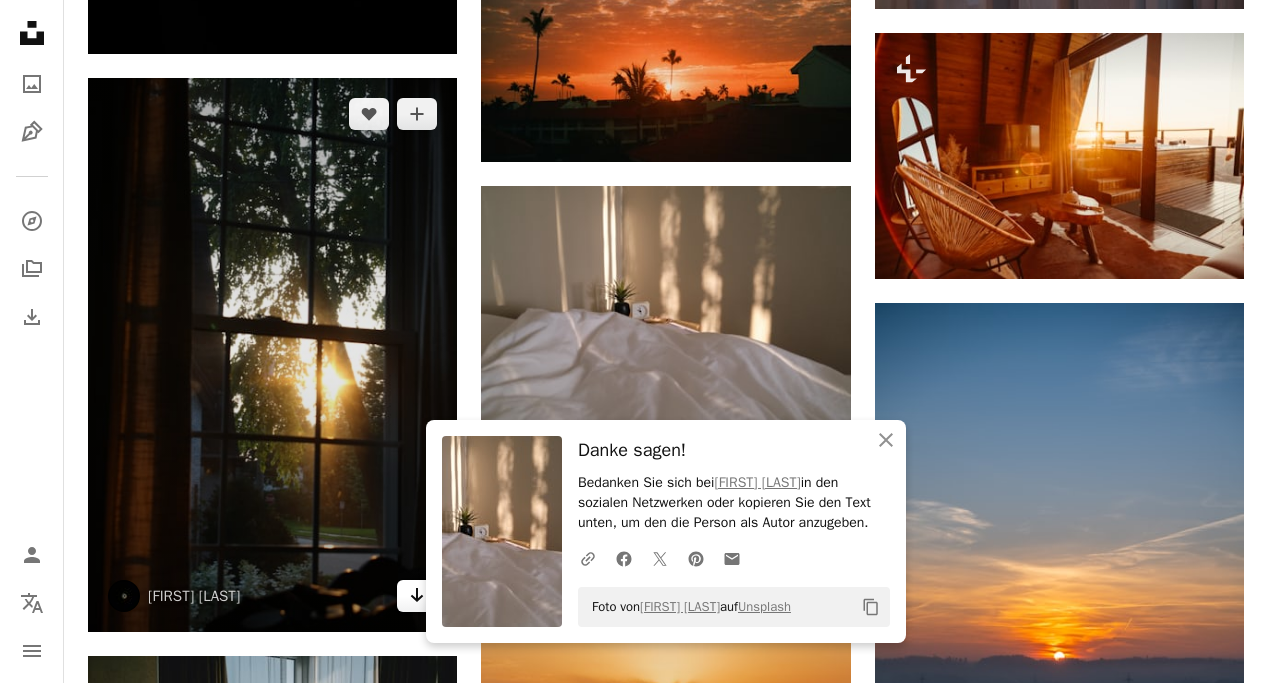click 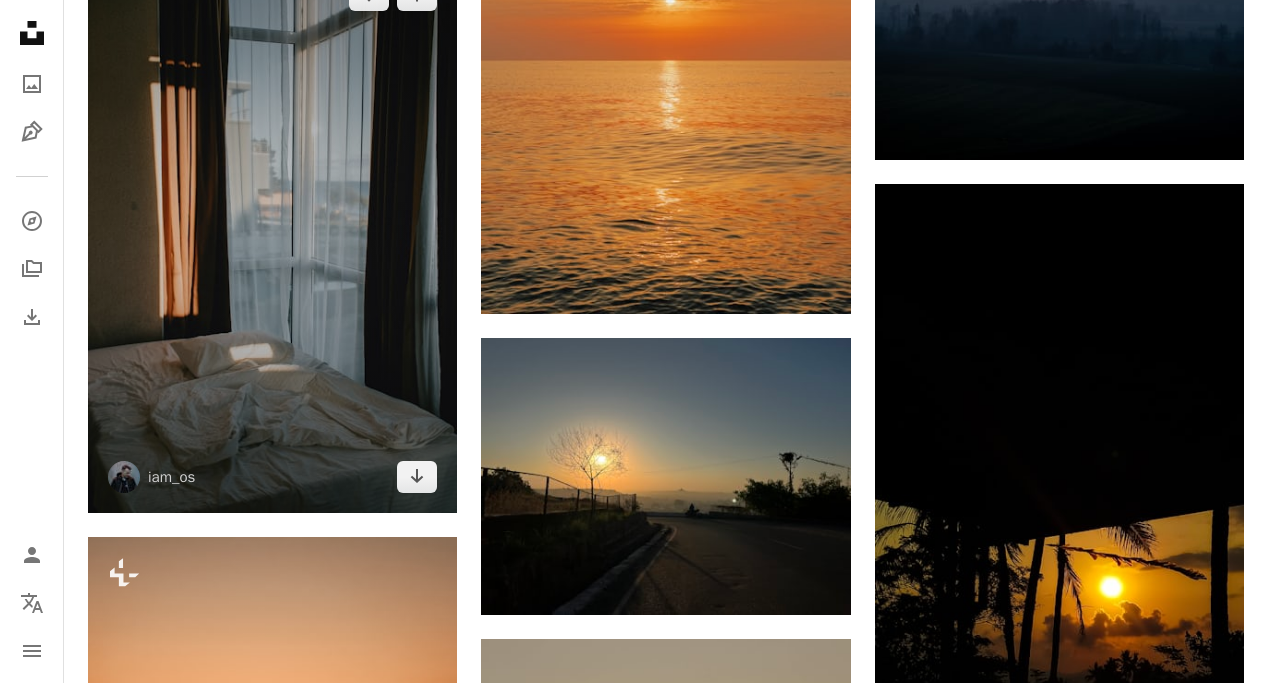 scroll, scrollTop: 4442, scrollLeft: 0, axis: vertical 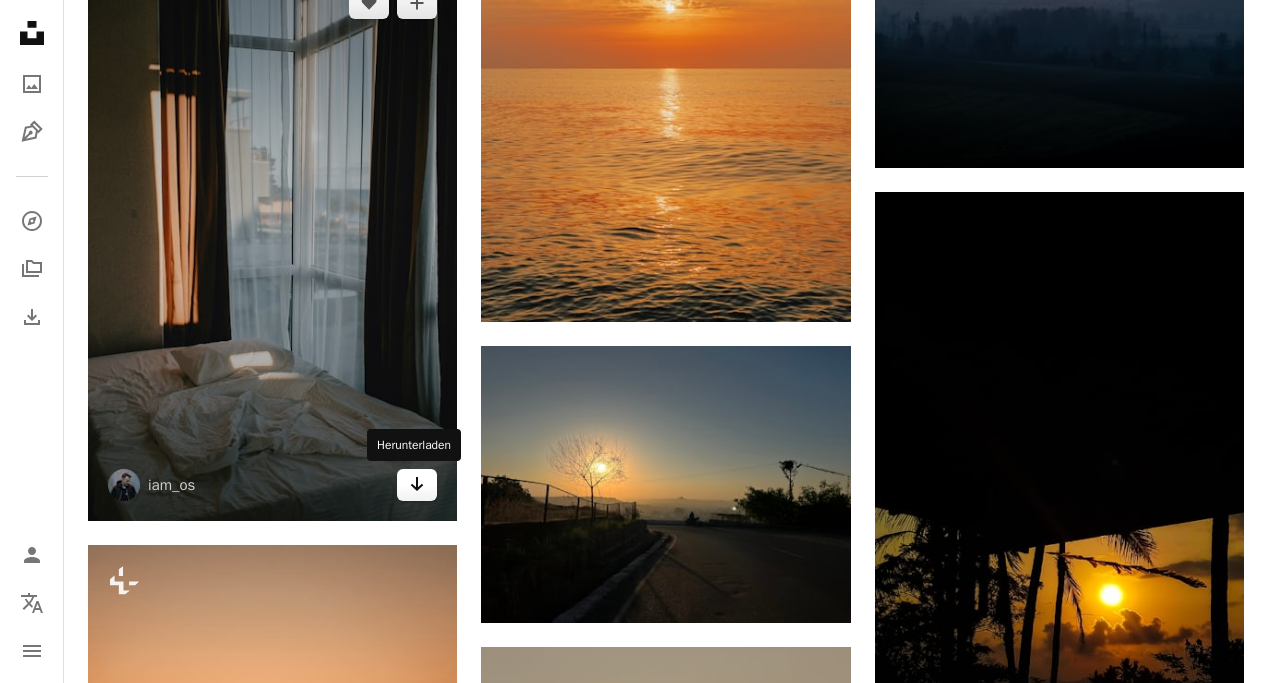 click on "Arrow pointing down" 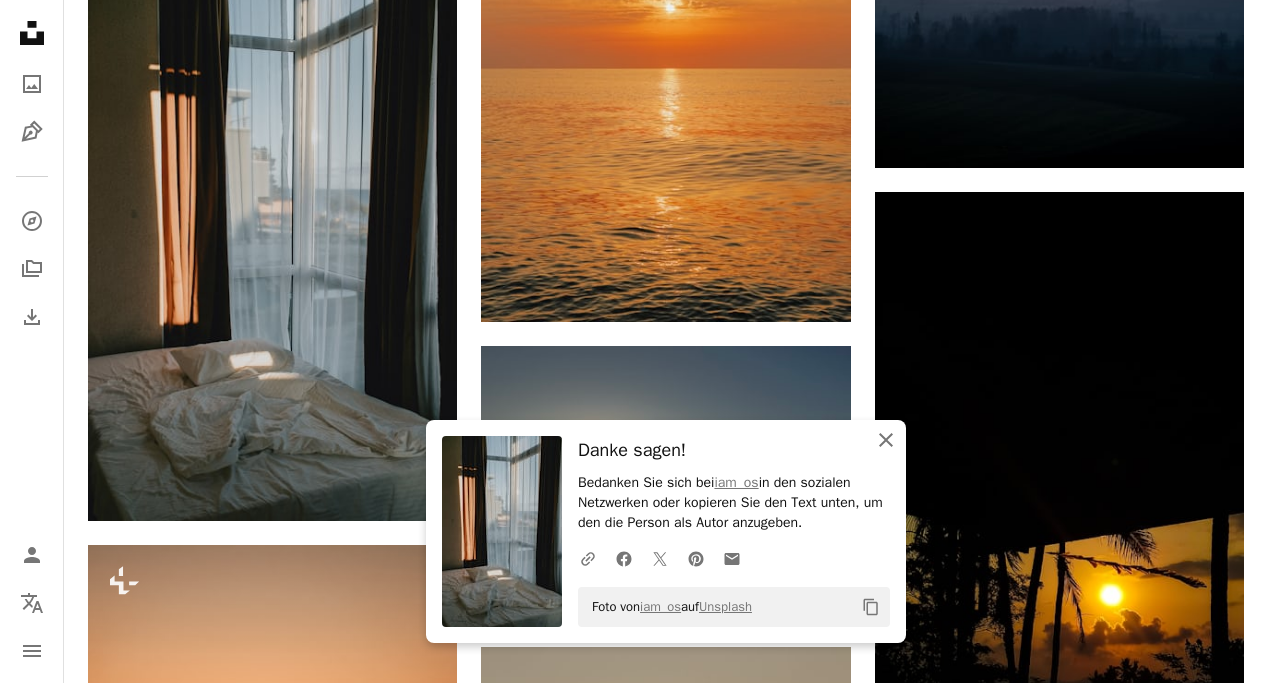 click 